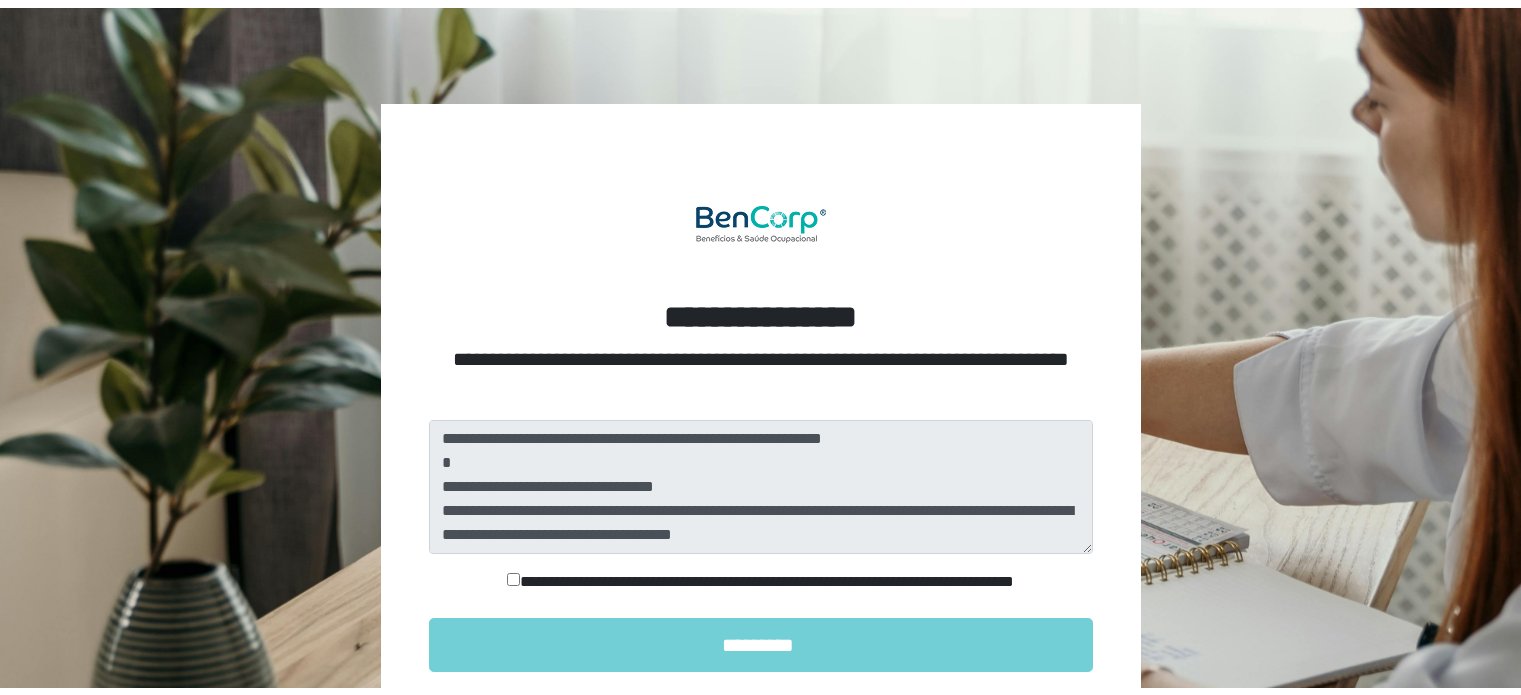 scroll, scrollTop: 0, scrollLeft: 0, axis: both 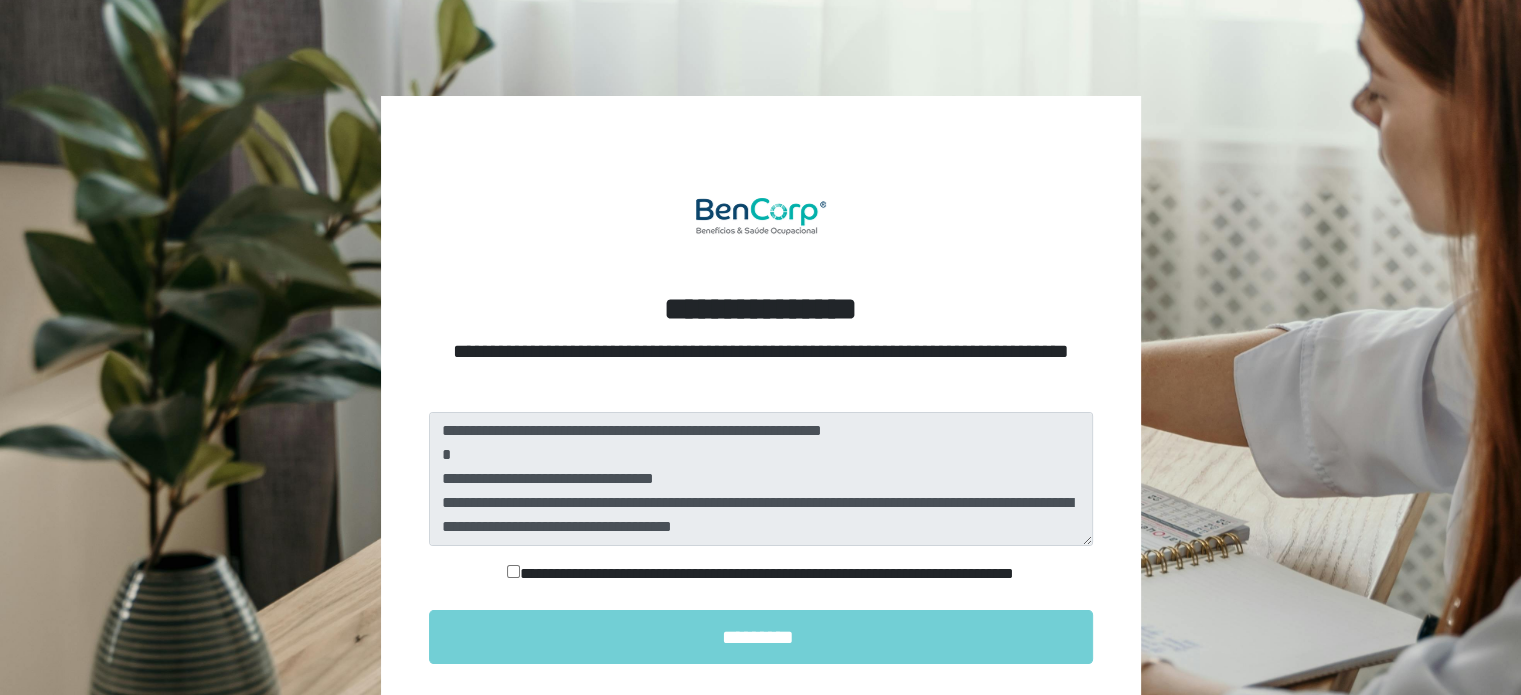click on "**********" at bounding box center [761, 574] 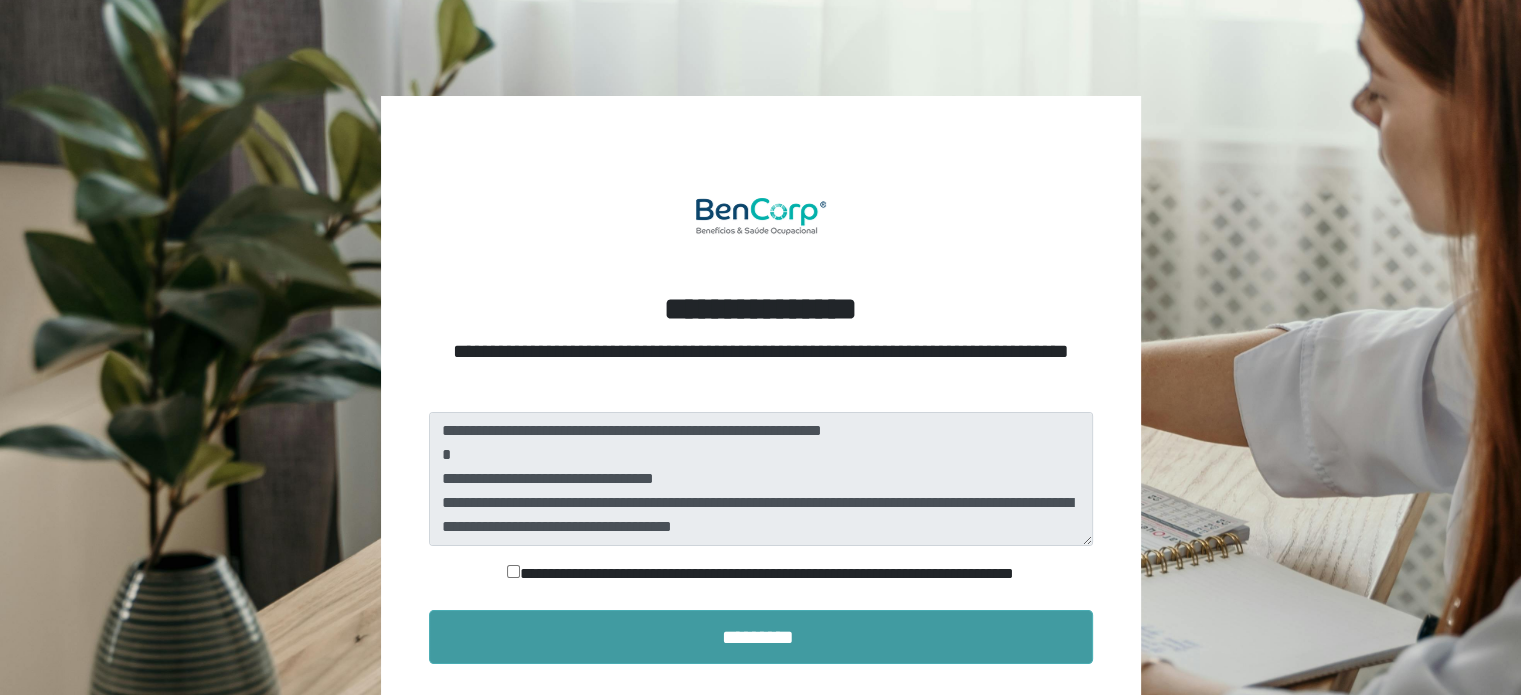 click on "*********" at bounding box center [761, 637] 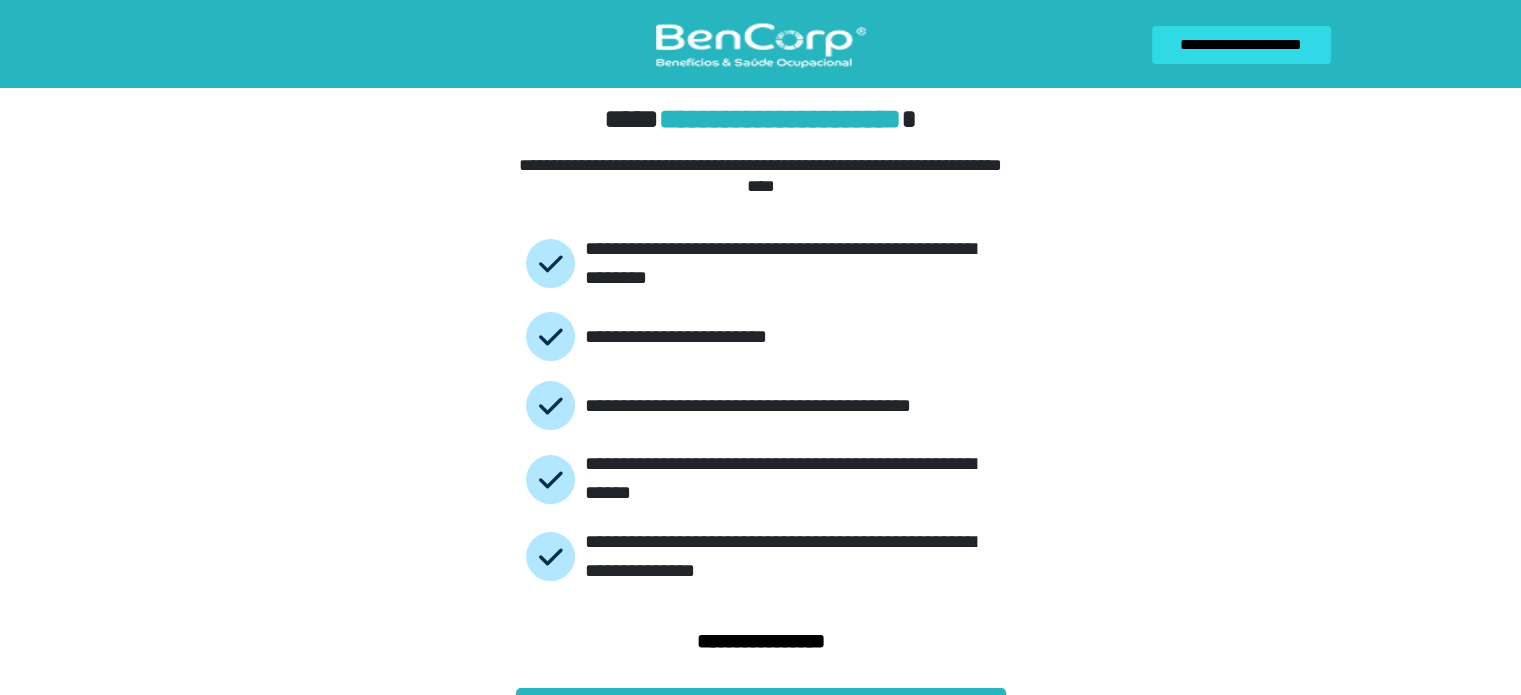 drag, startPoint x: 1530, startPoint y: 188, endPoint x: 1118, endPoint y: 447, distance: 486.6467 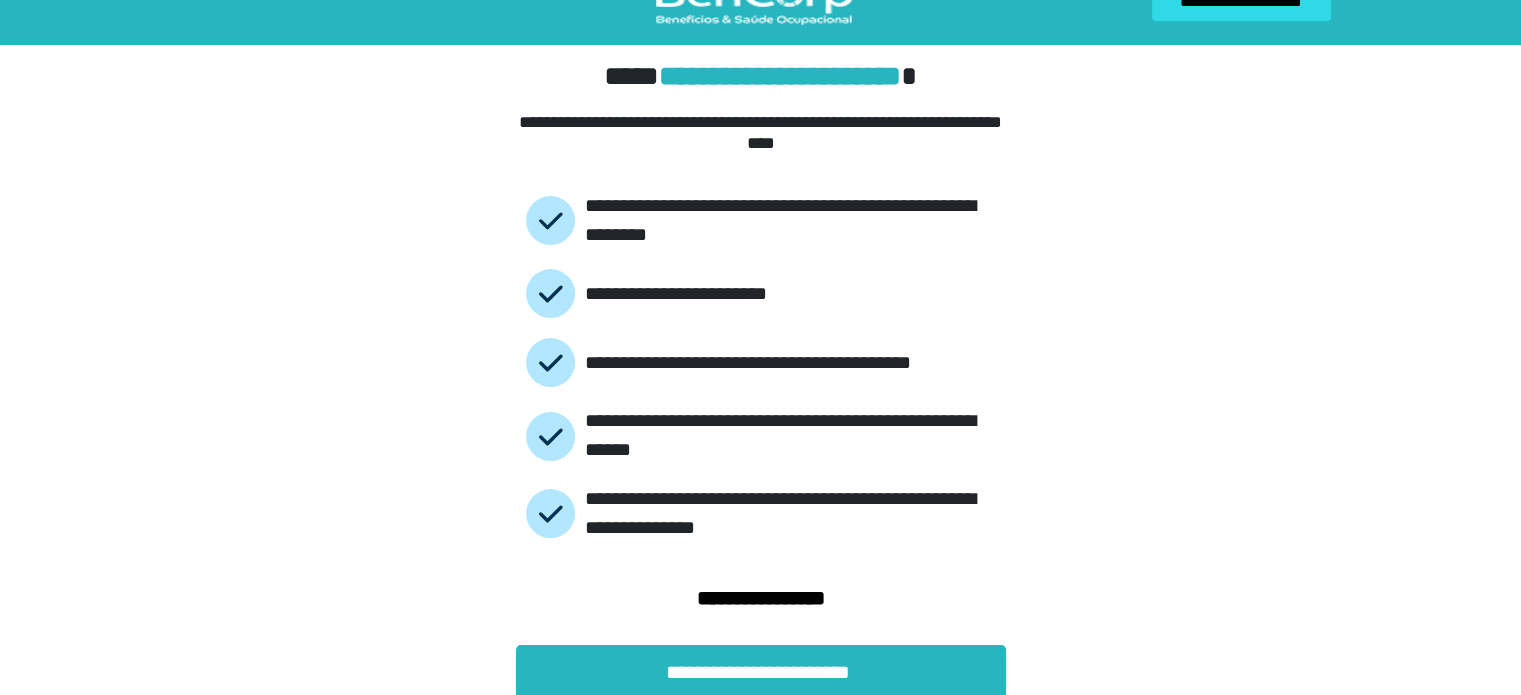 scroll, scrollTop: 46, scrollLeft: 0, axis: vertical 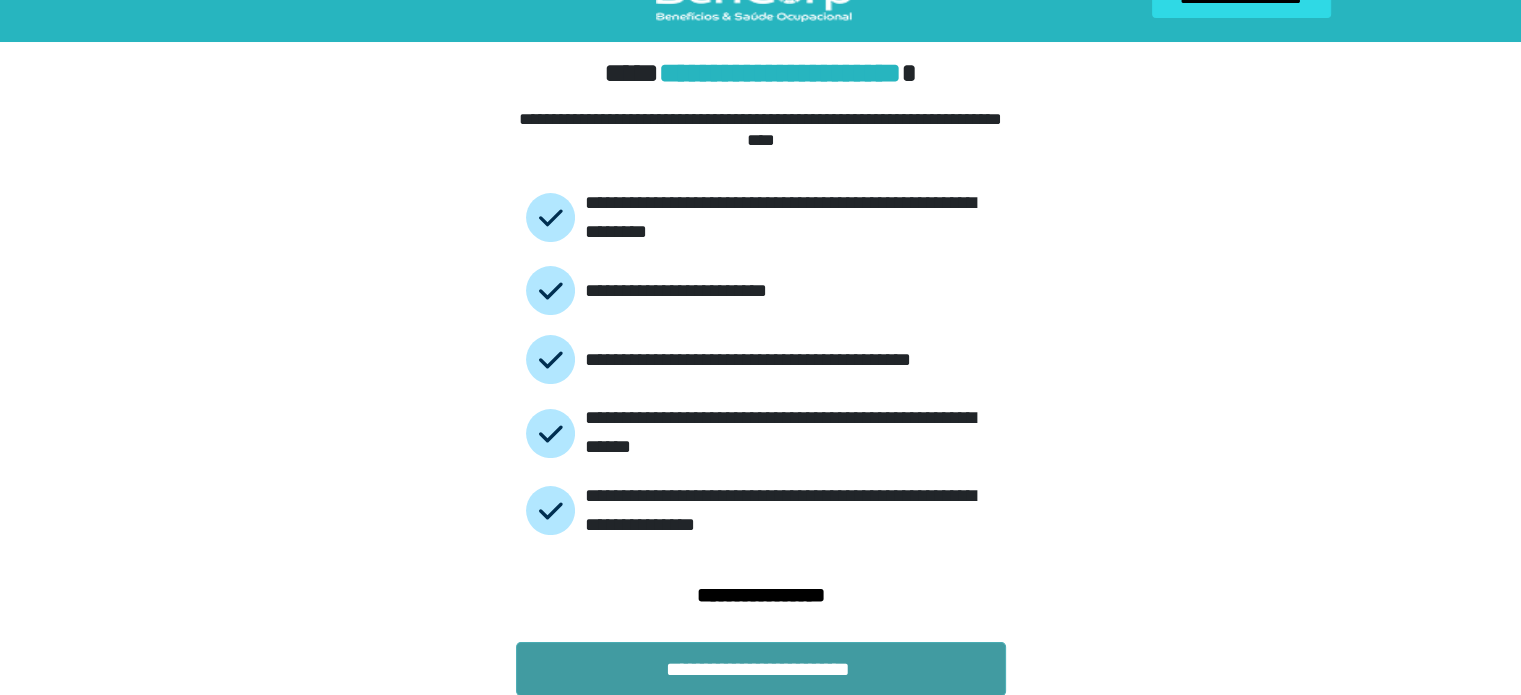 click on "**********" at bounding box center [761, 669] 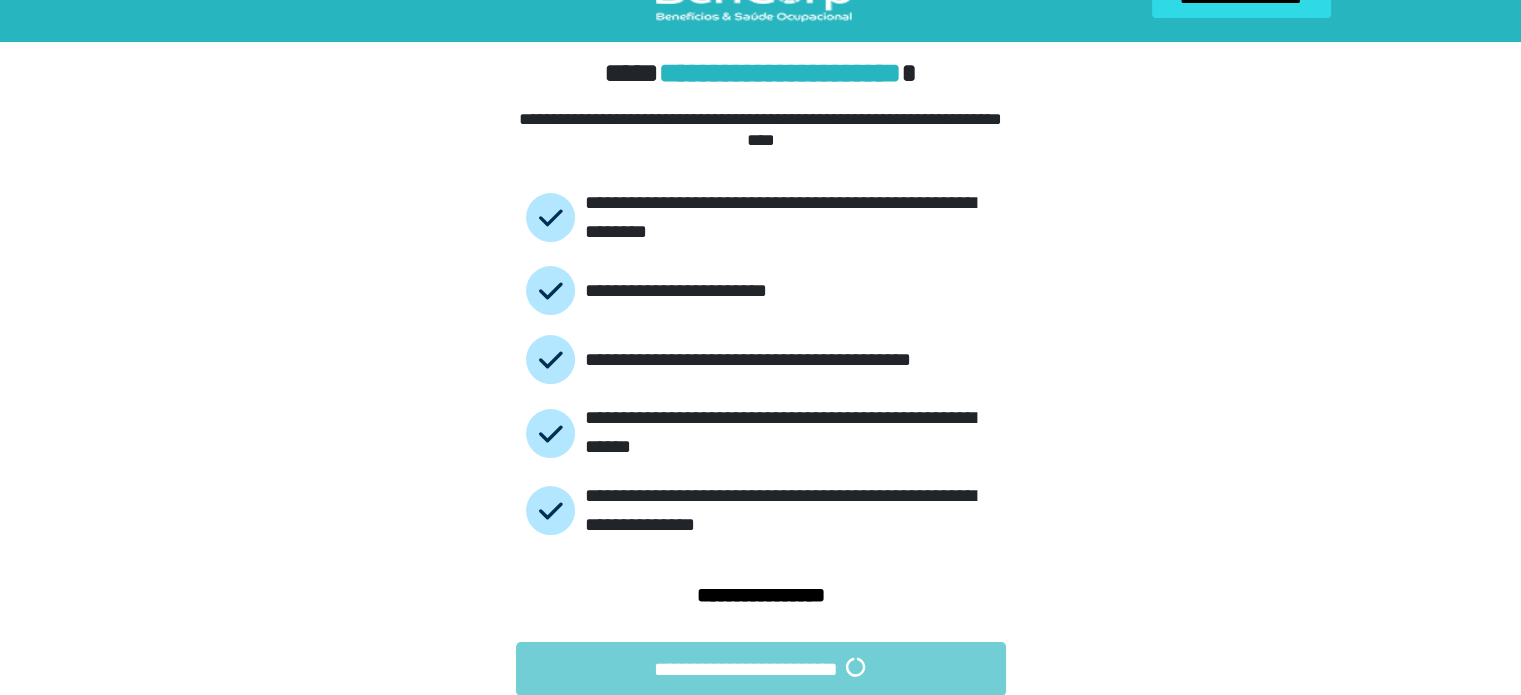 scroll, scrollTop: 0, scrollLeft: 0, axis: both 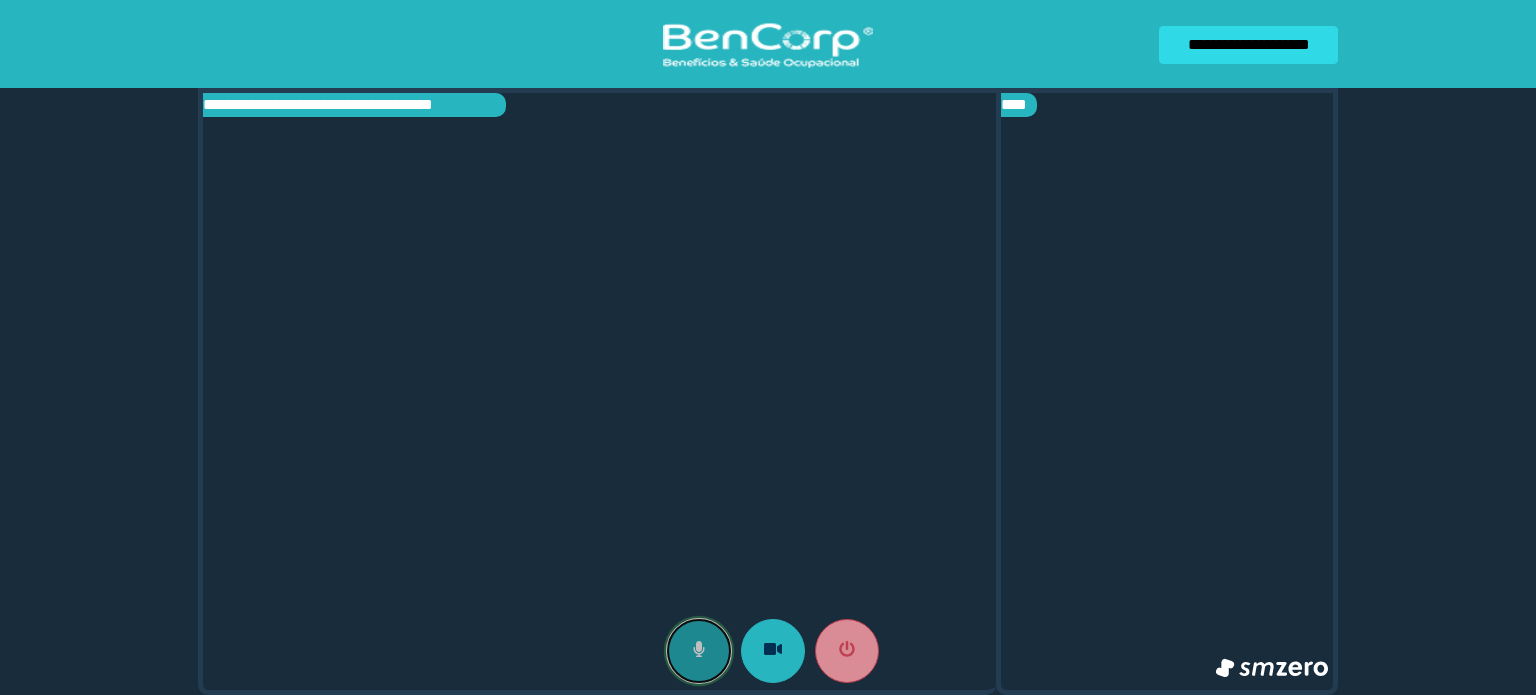 click at bounding box center (699, 651) 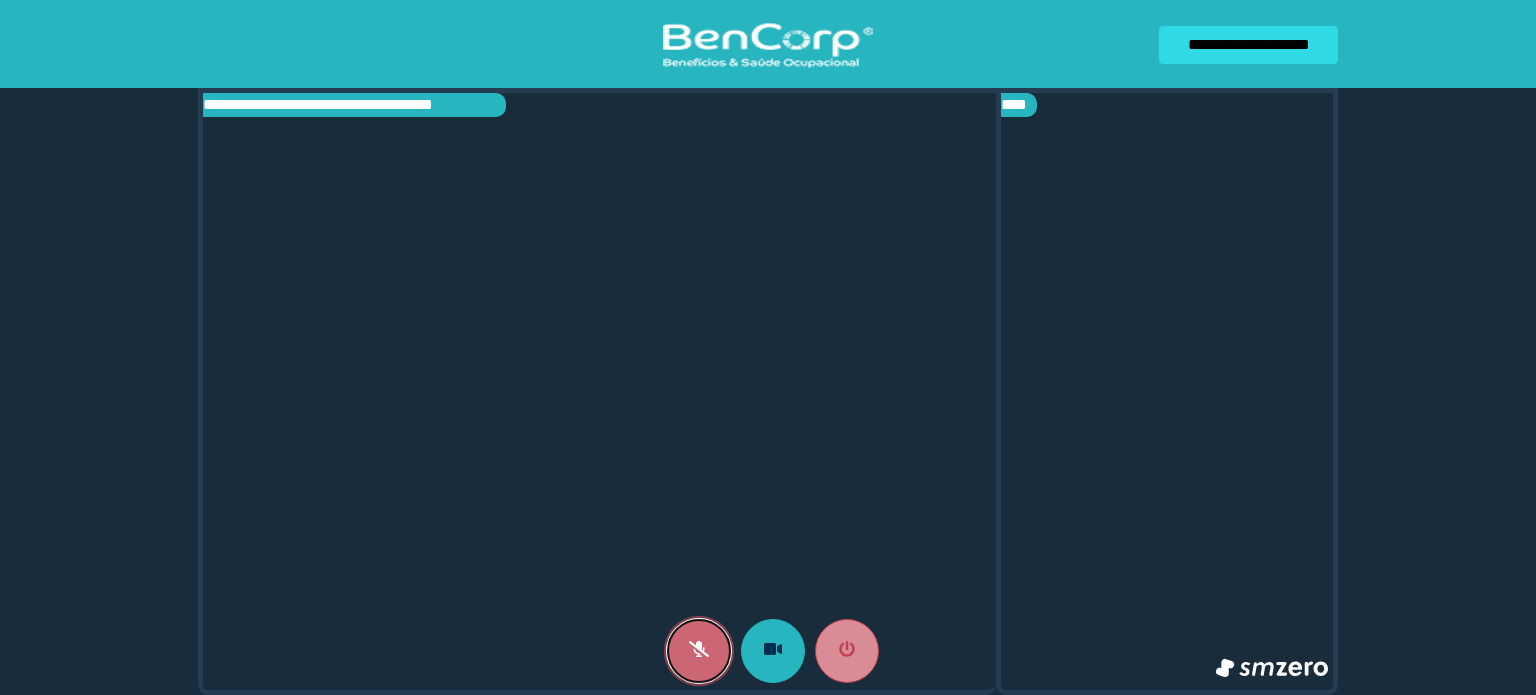 click at bounding box center [699, 651] 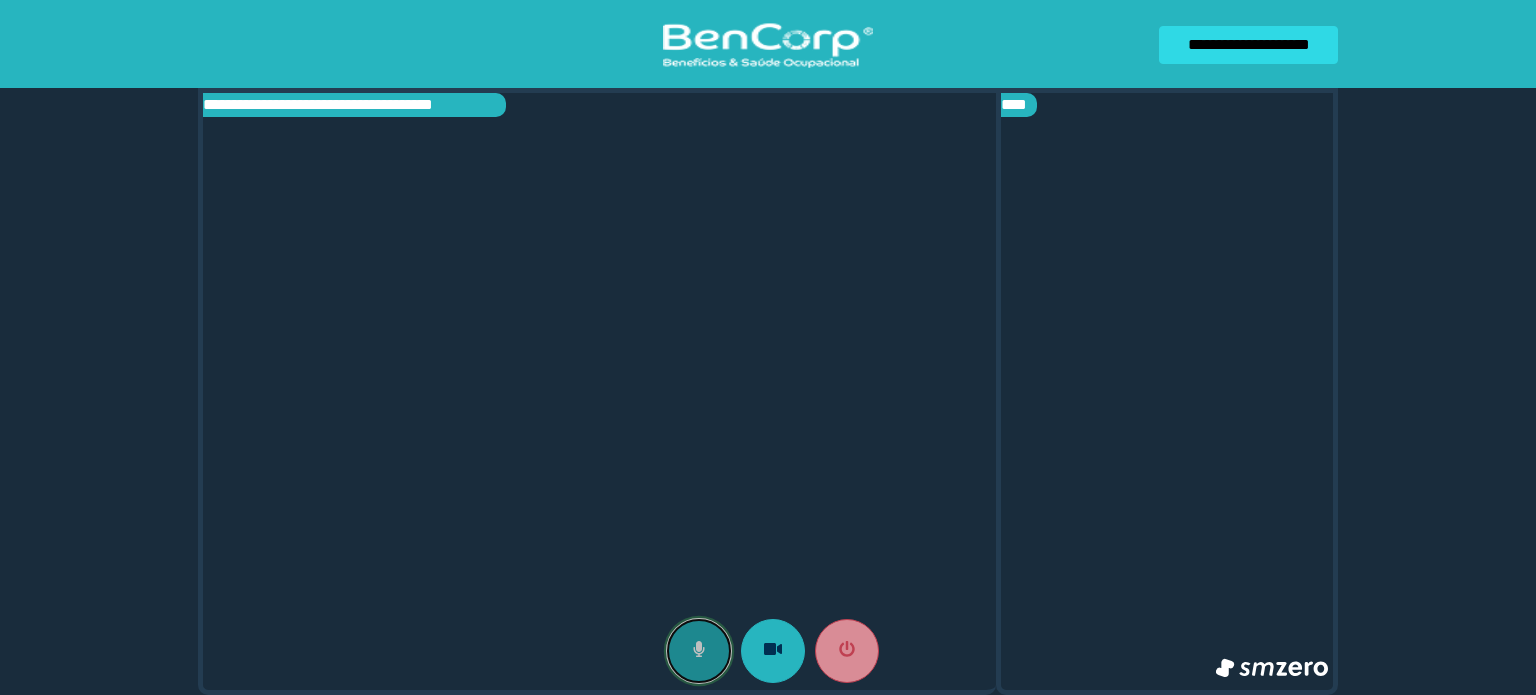 click 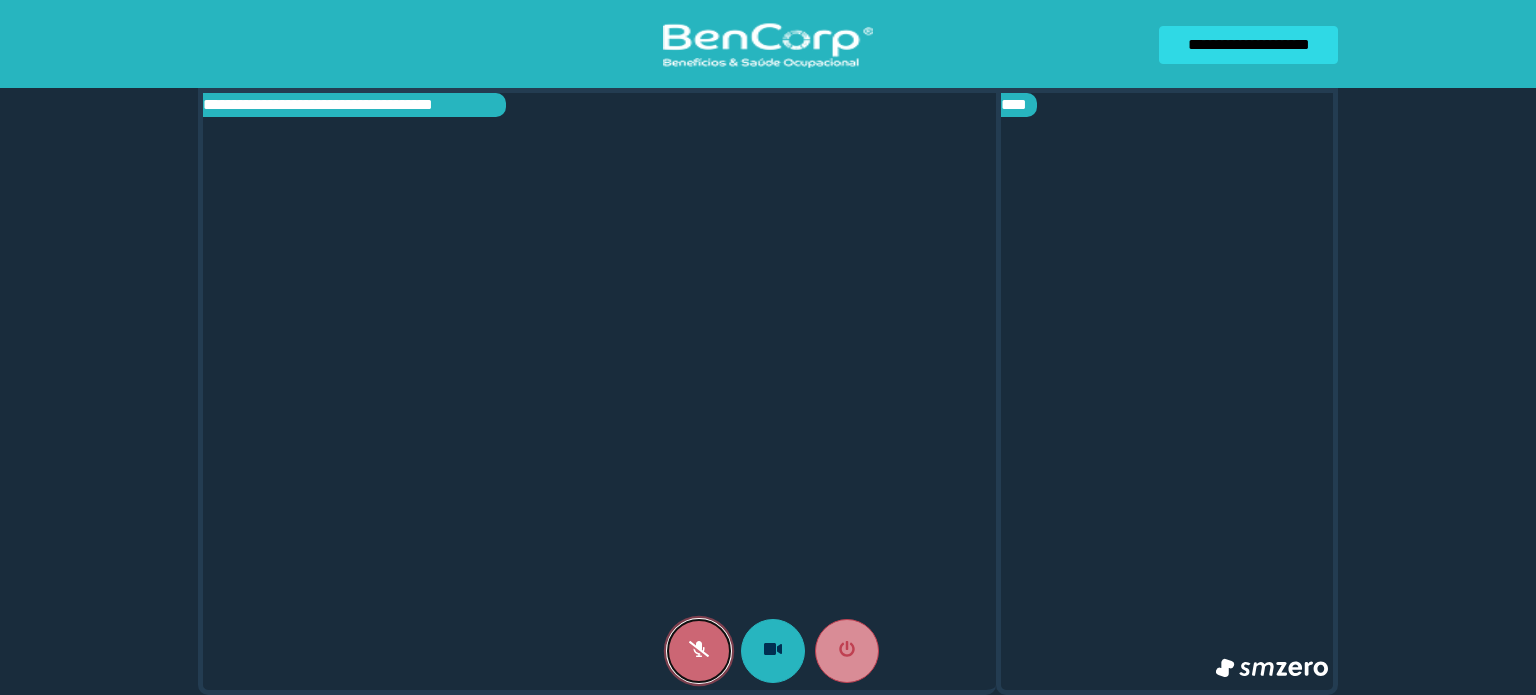 click 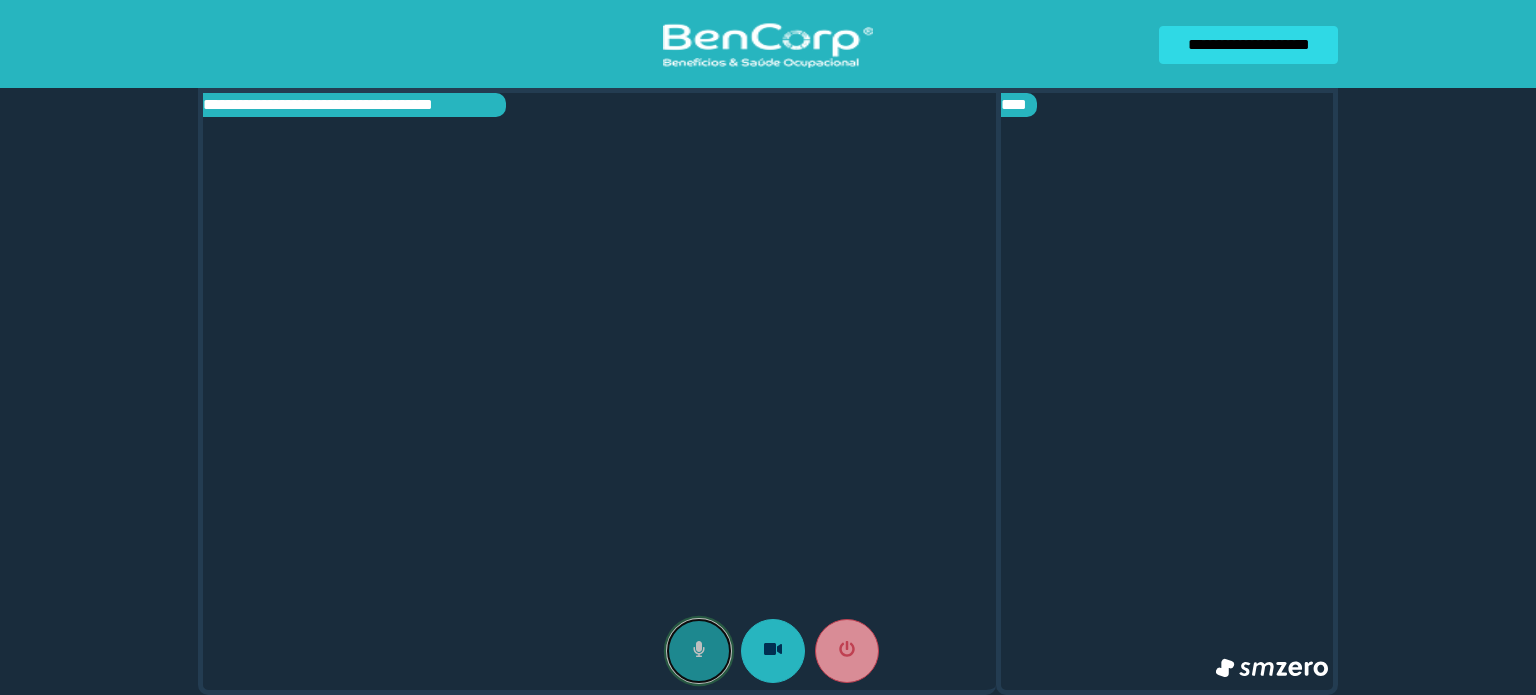 click 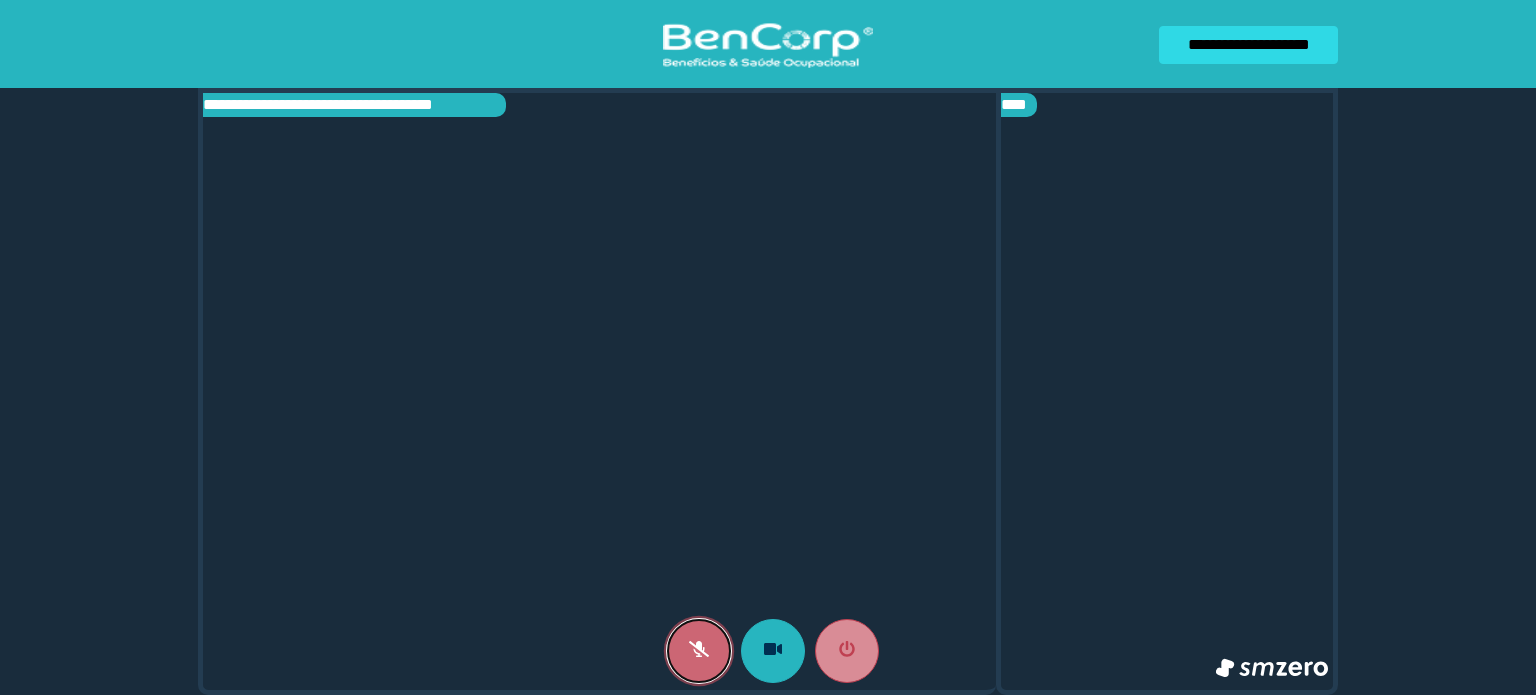 click 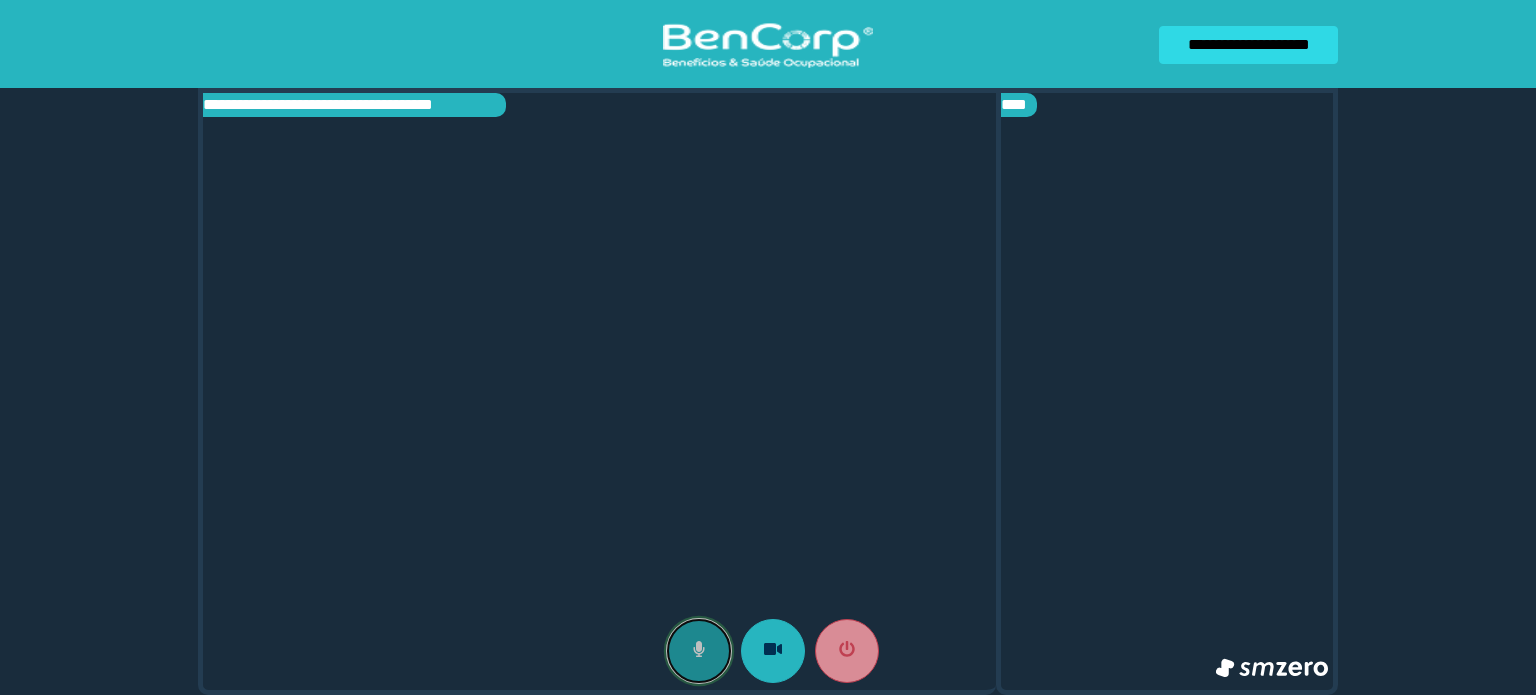 click 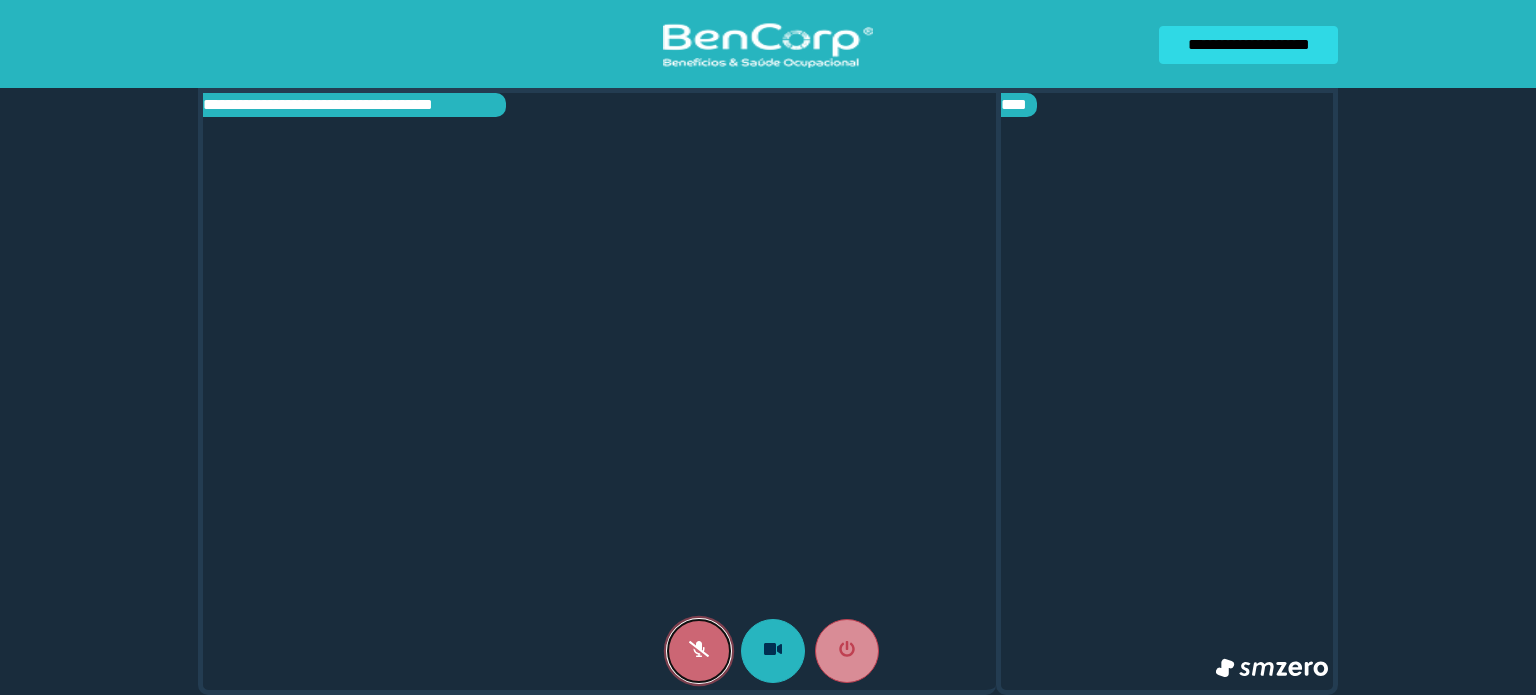 click 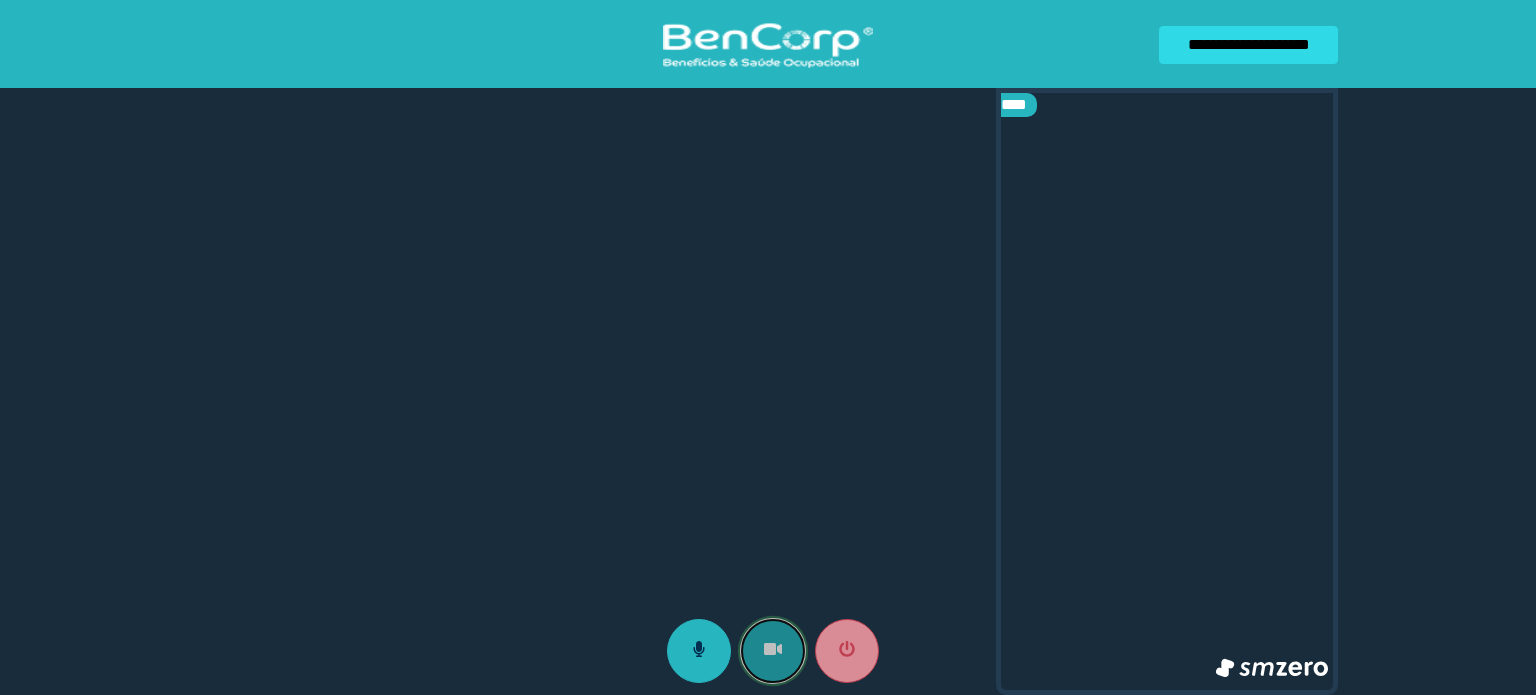 click 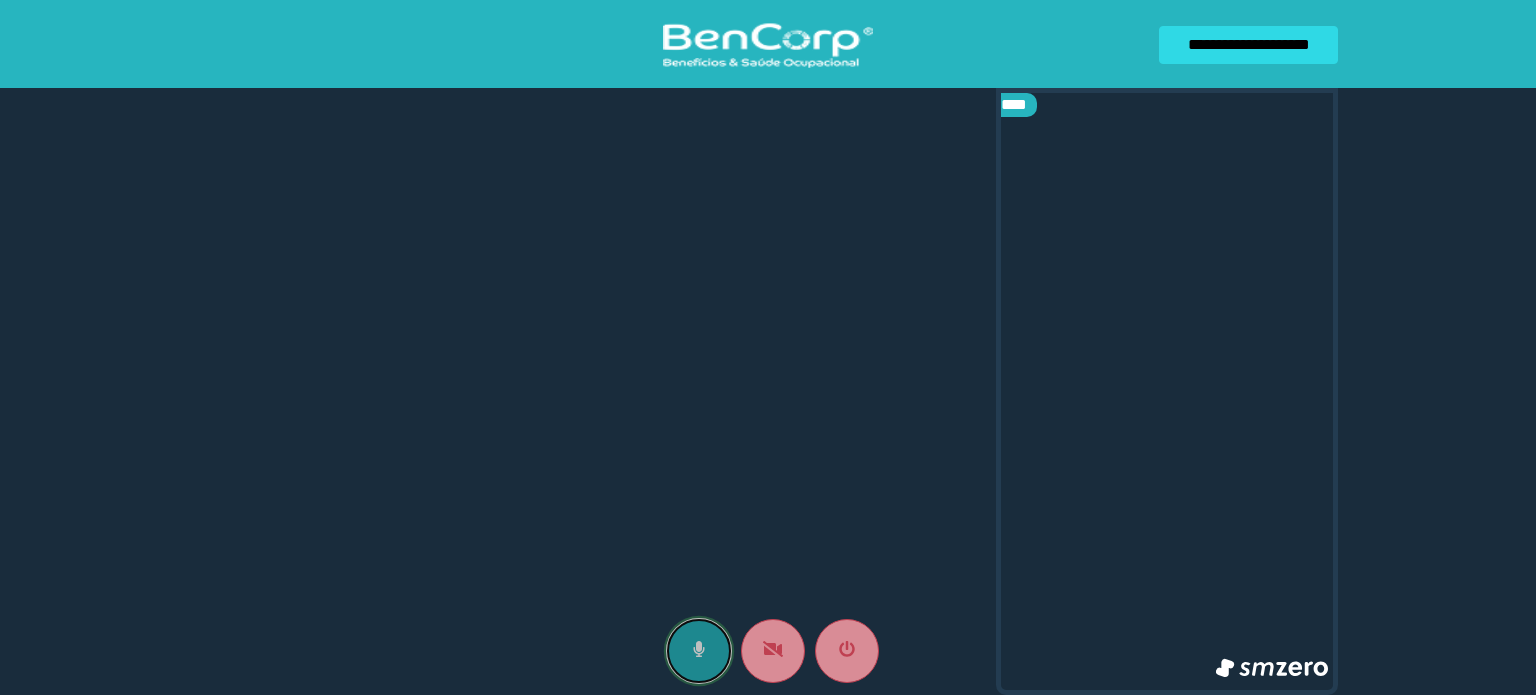 click at bounding box center [699, 651] 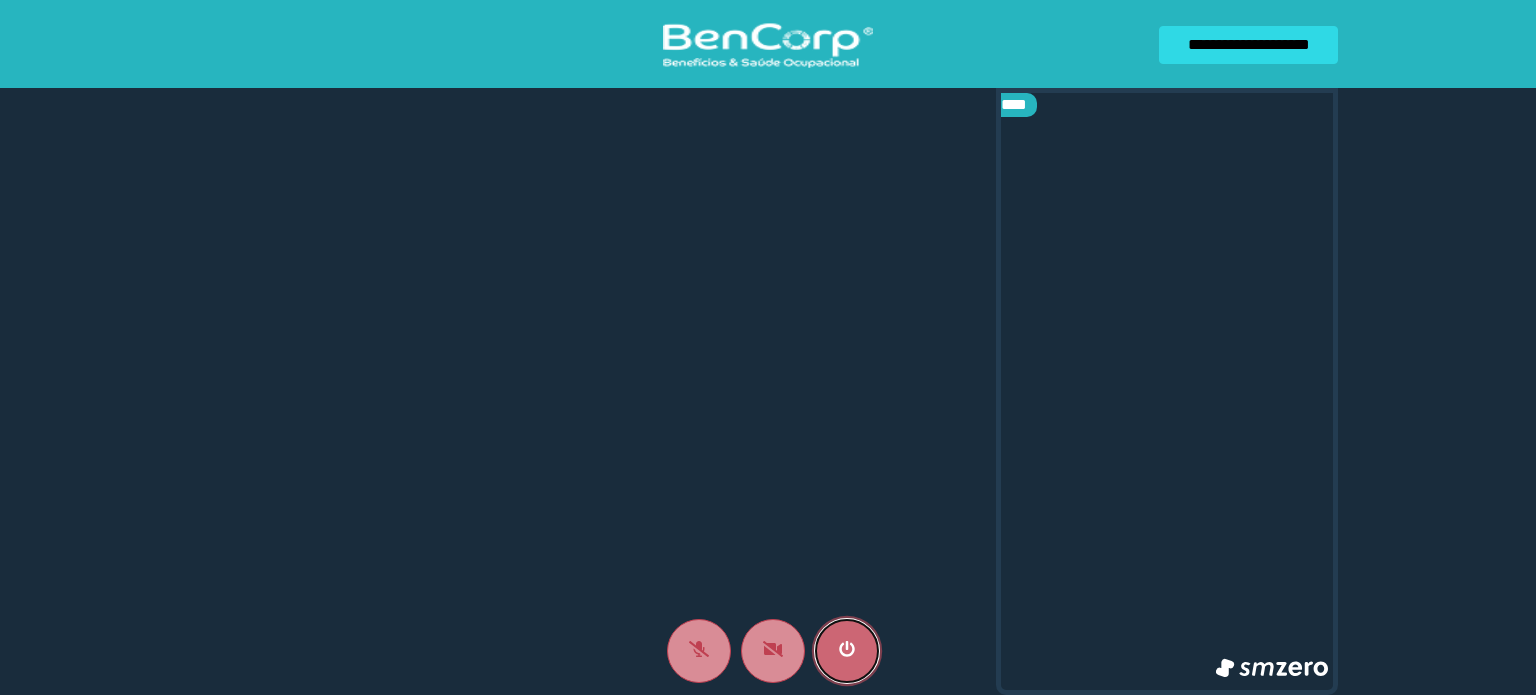 click at bounding box center [847, 651] 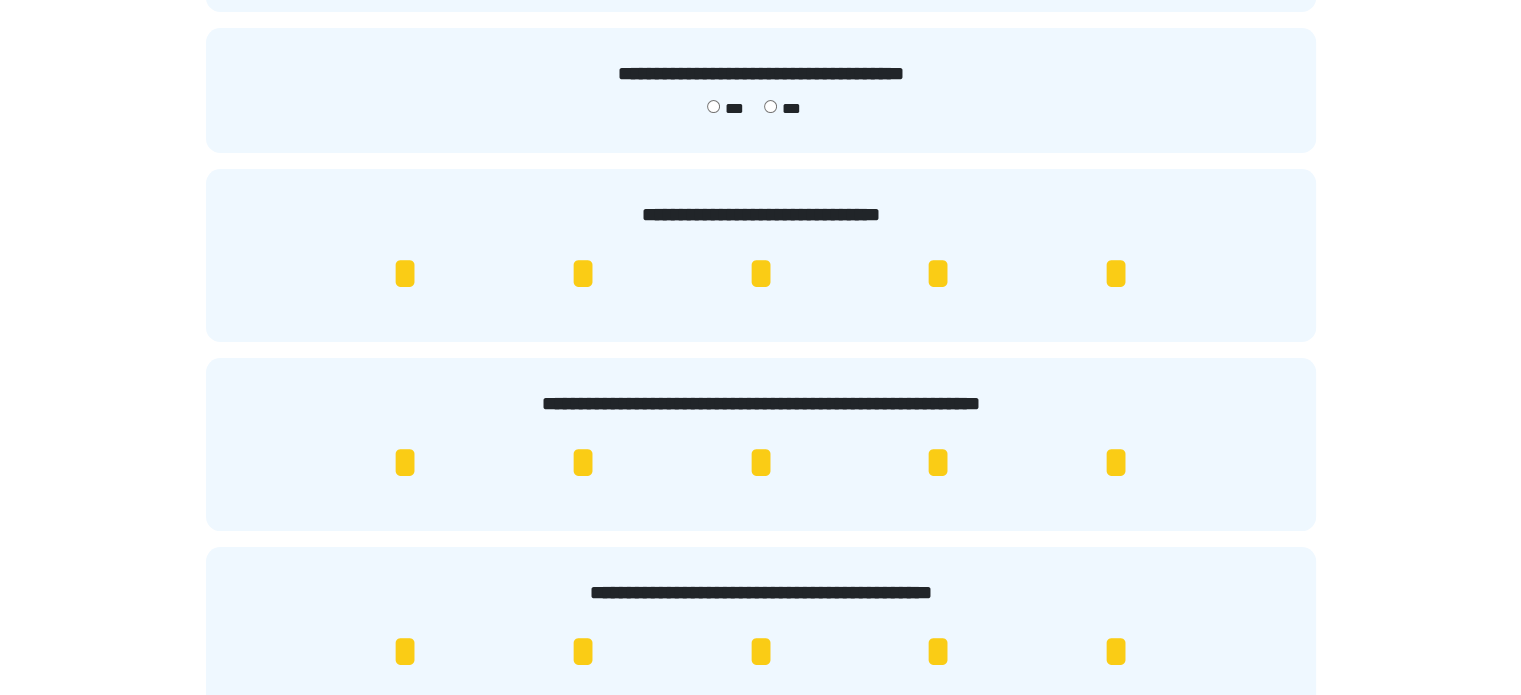 scroll, scrollTop: 288, scrollLeft: 0, axis: vertical 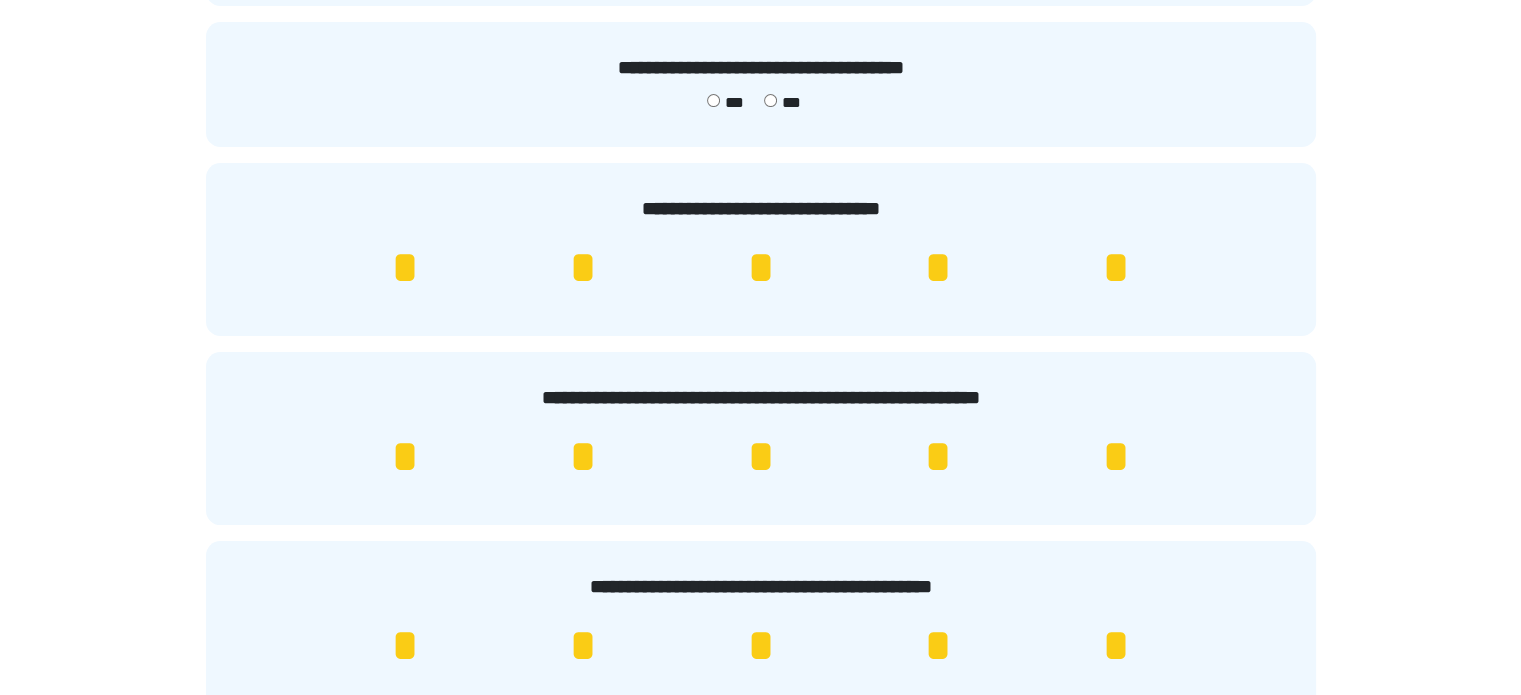 click on "*" at bounding box center [1116, 268] 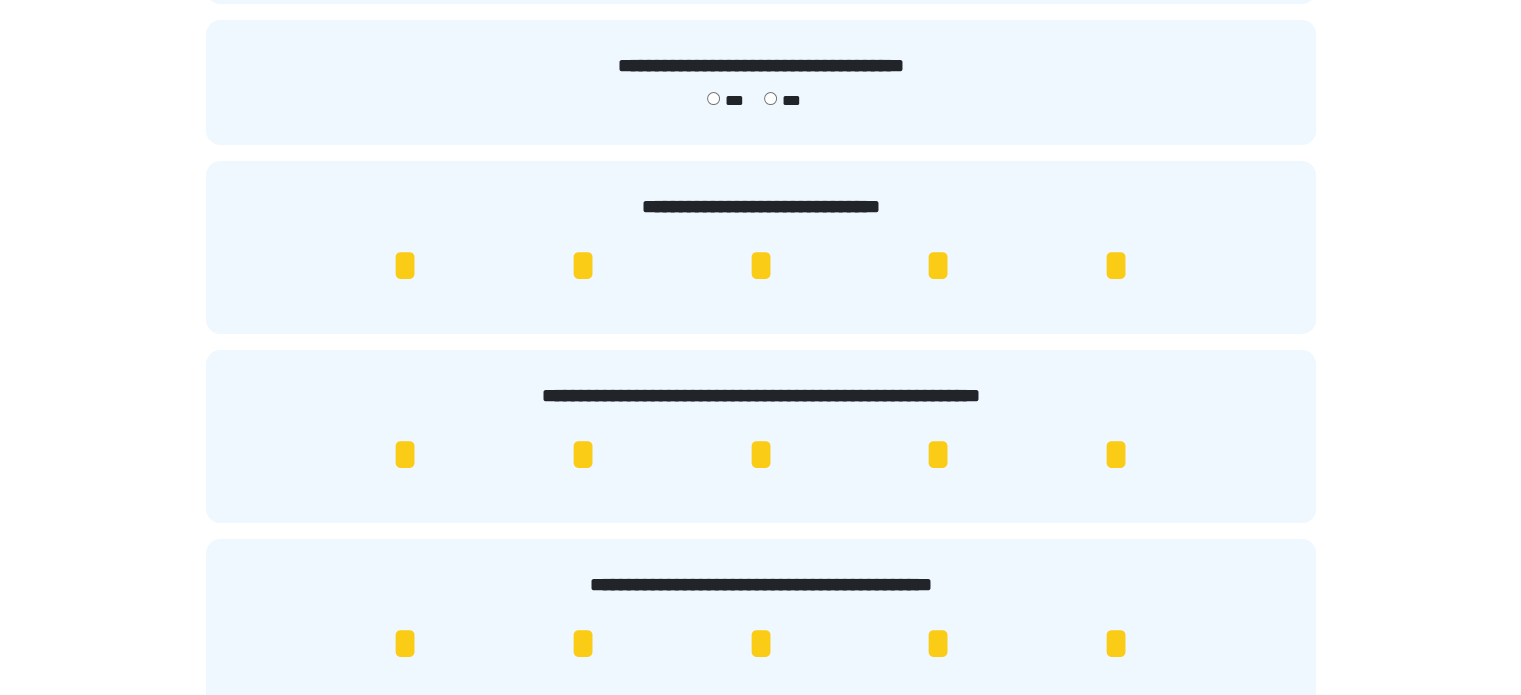 drag, startPoint x: 1534, startPoint y: 606, endPoint x: 1123, endPoint y: 642, distance: 412.57364 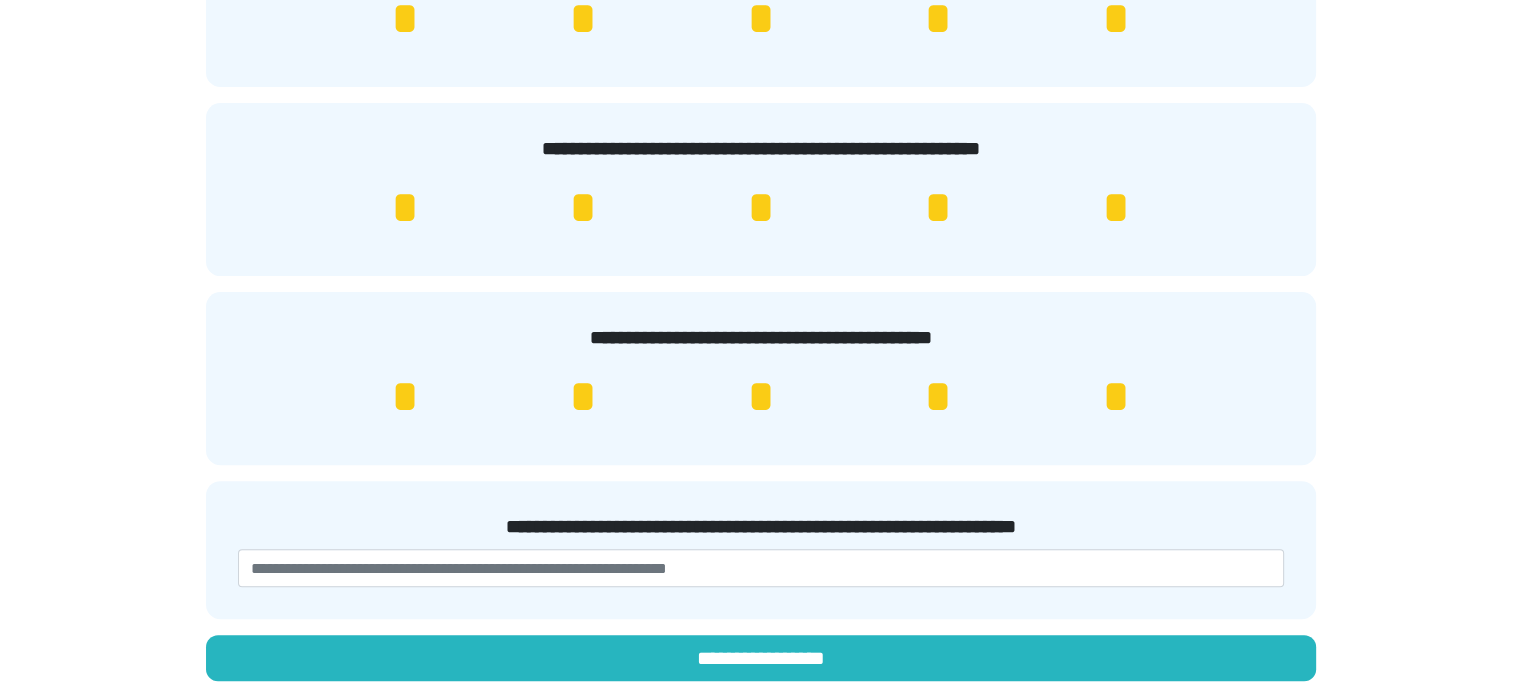 scroll, scrollTop: 539, scrollLeft: 0, axis: vertical 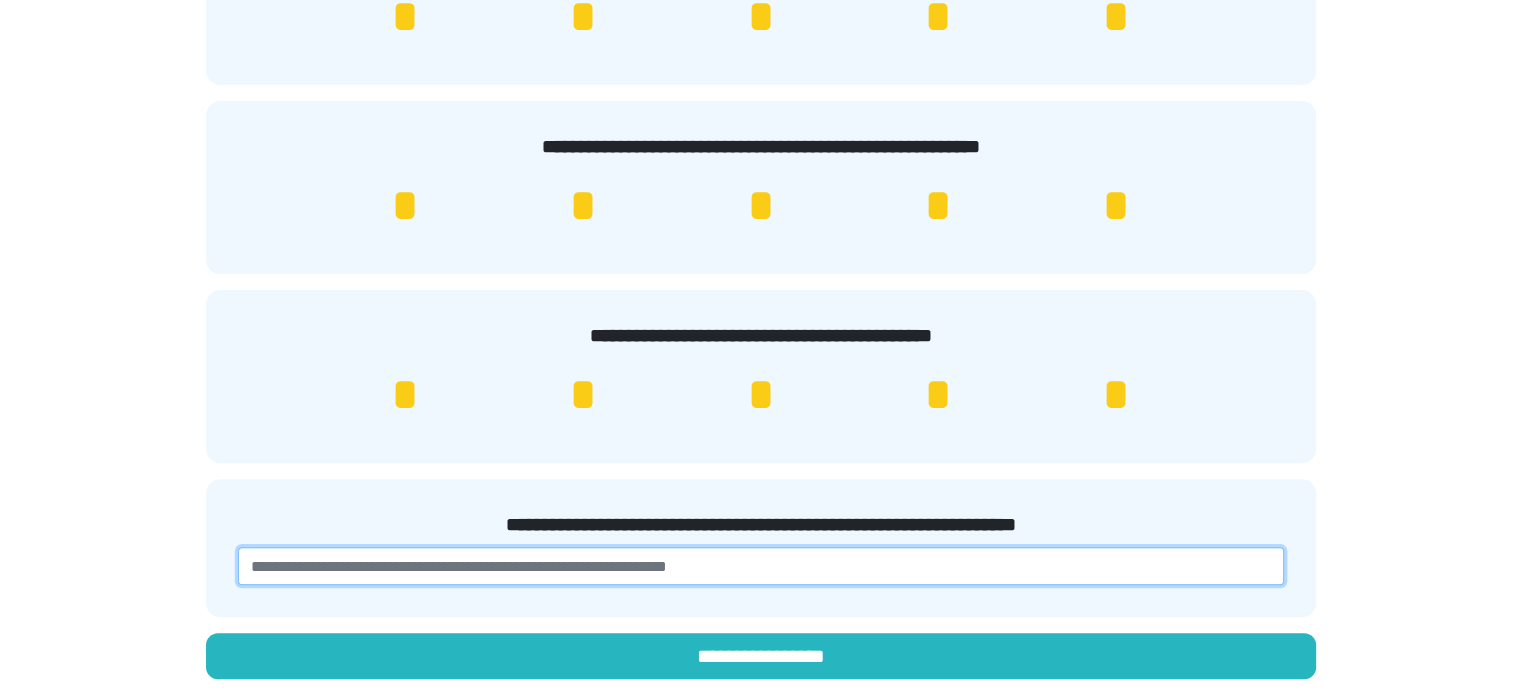 click at bounding box center (761, 566) 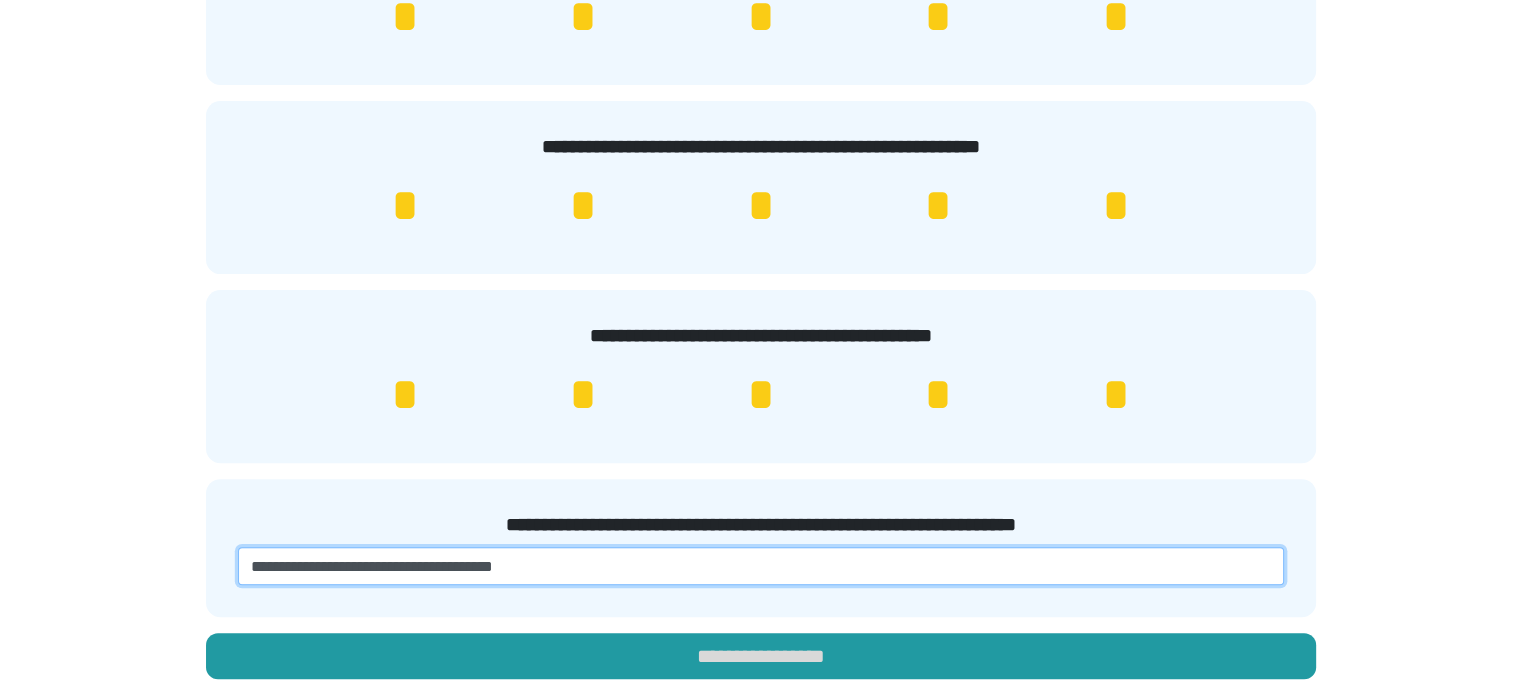type on "**********" 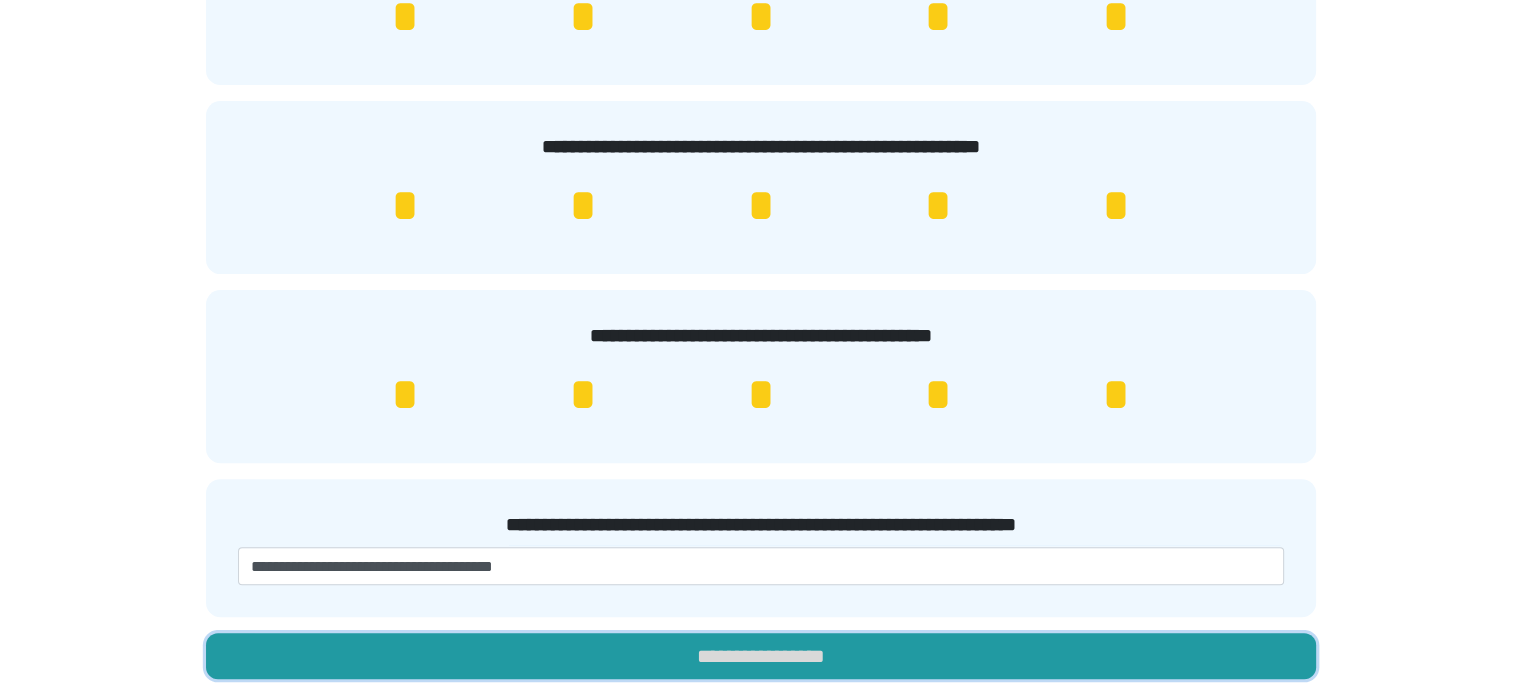 click on "**********" at bounding box center (761, 656) 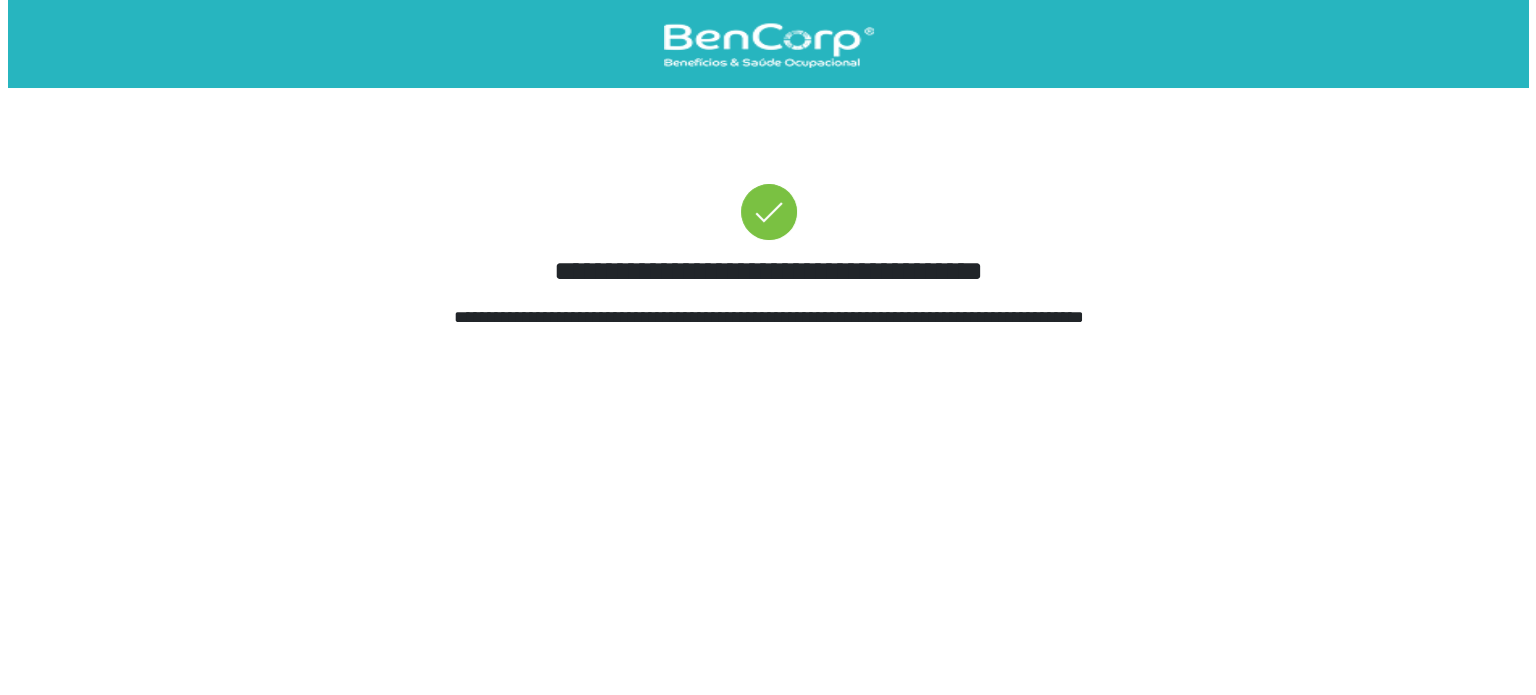 scroll, scrollTop: 0, scrollLeft: 0, axis: both 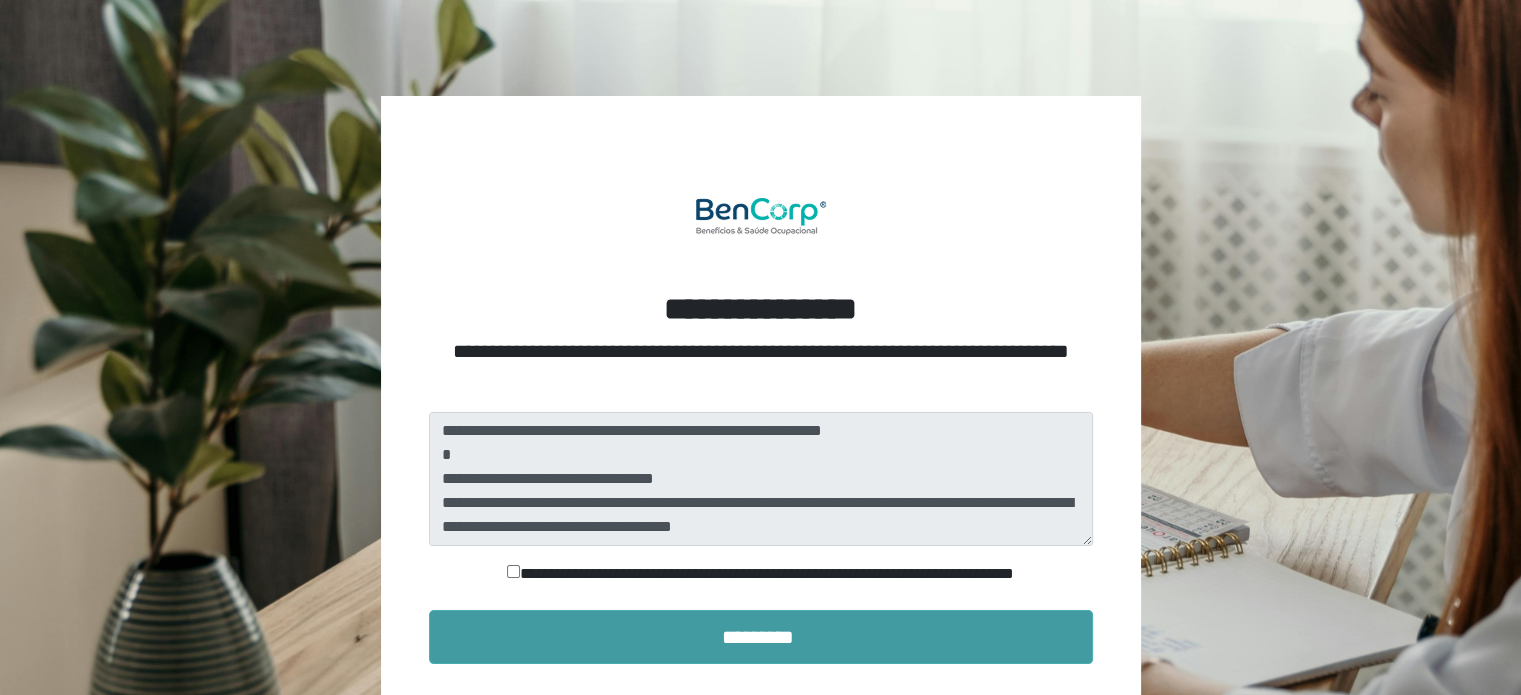 click on "*********" at bounding box center (761, 637) 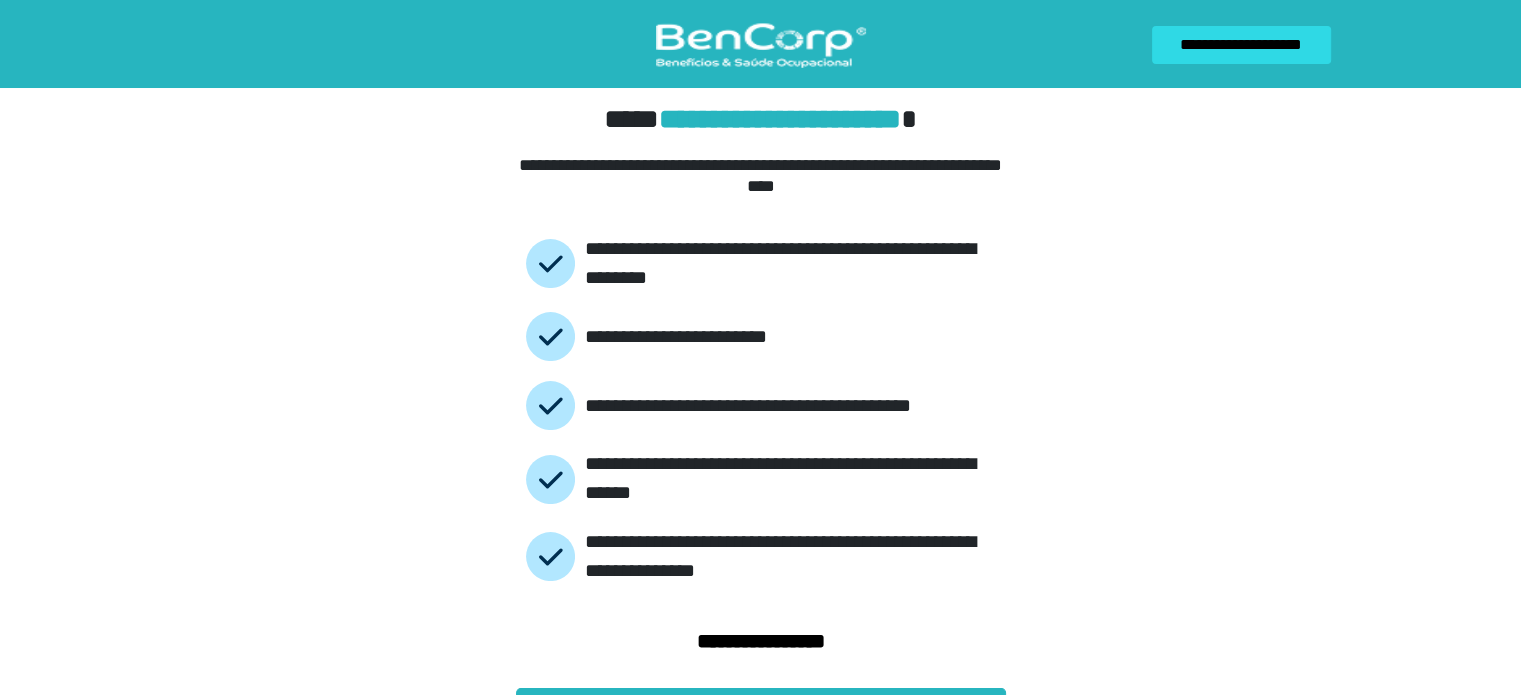 click on "**********" at bounding box center (760, 371) 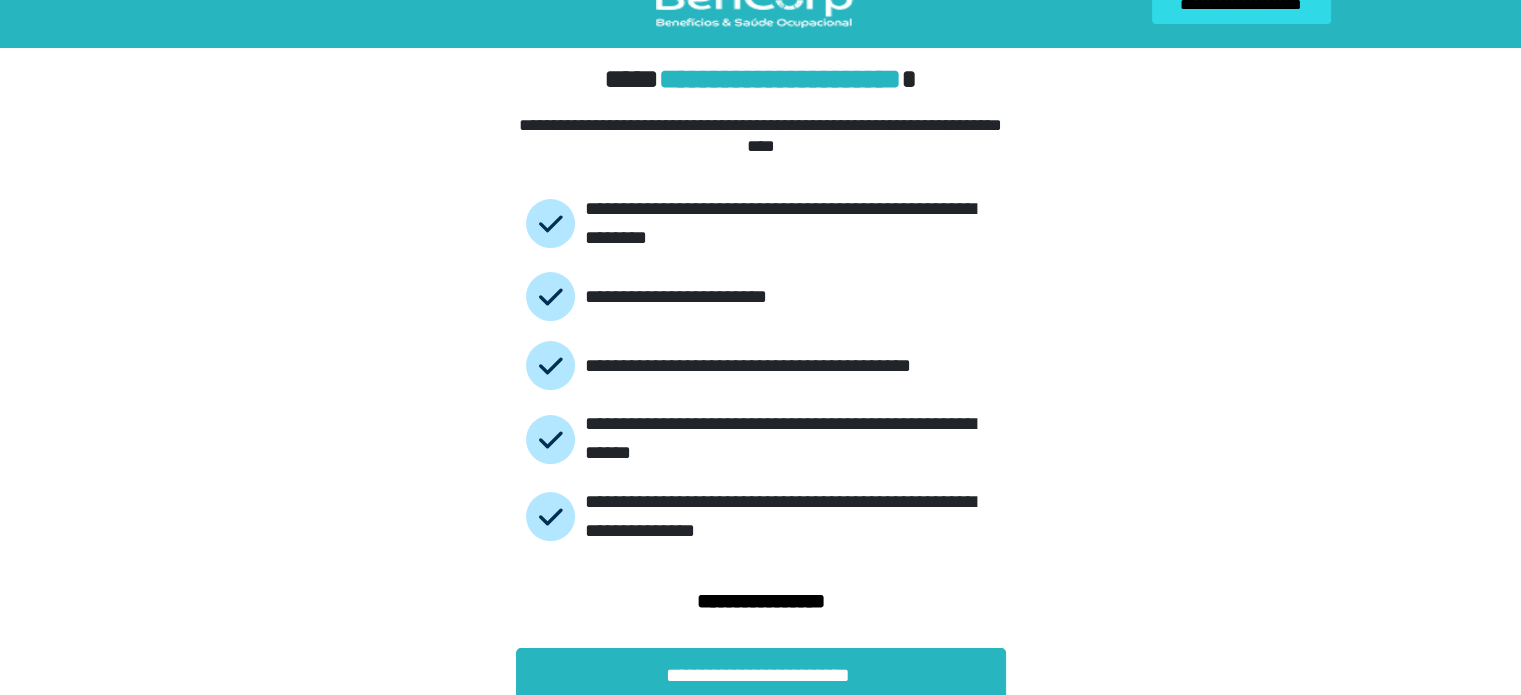 scroll, scrollTop: 46, scrollLeft: 0, axis: vertical 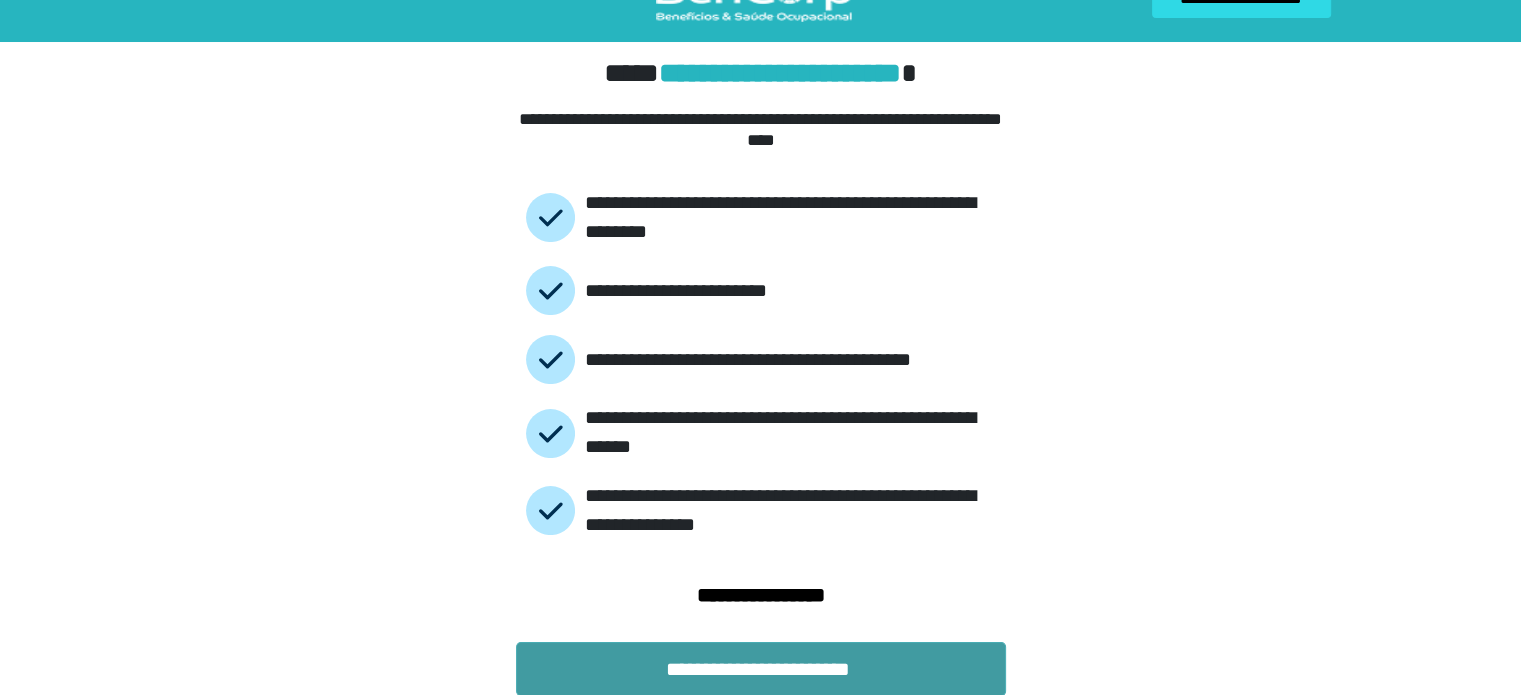 click on "**********" at bounding box center [761, 669] 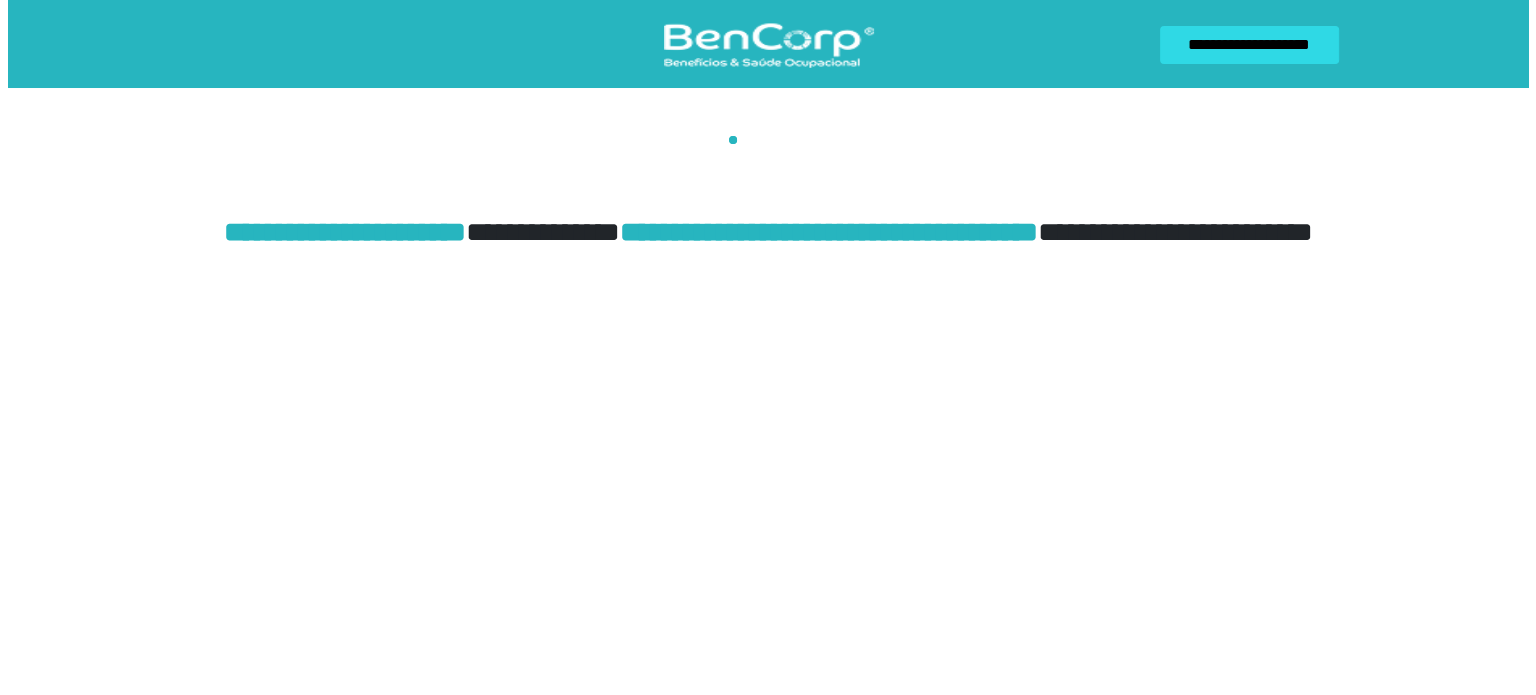 scroll, scrollTop: 0, scrollLeft: 0, axis: both 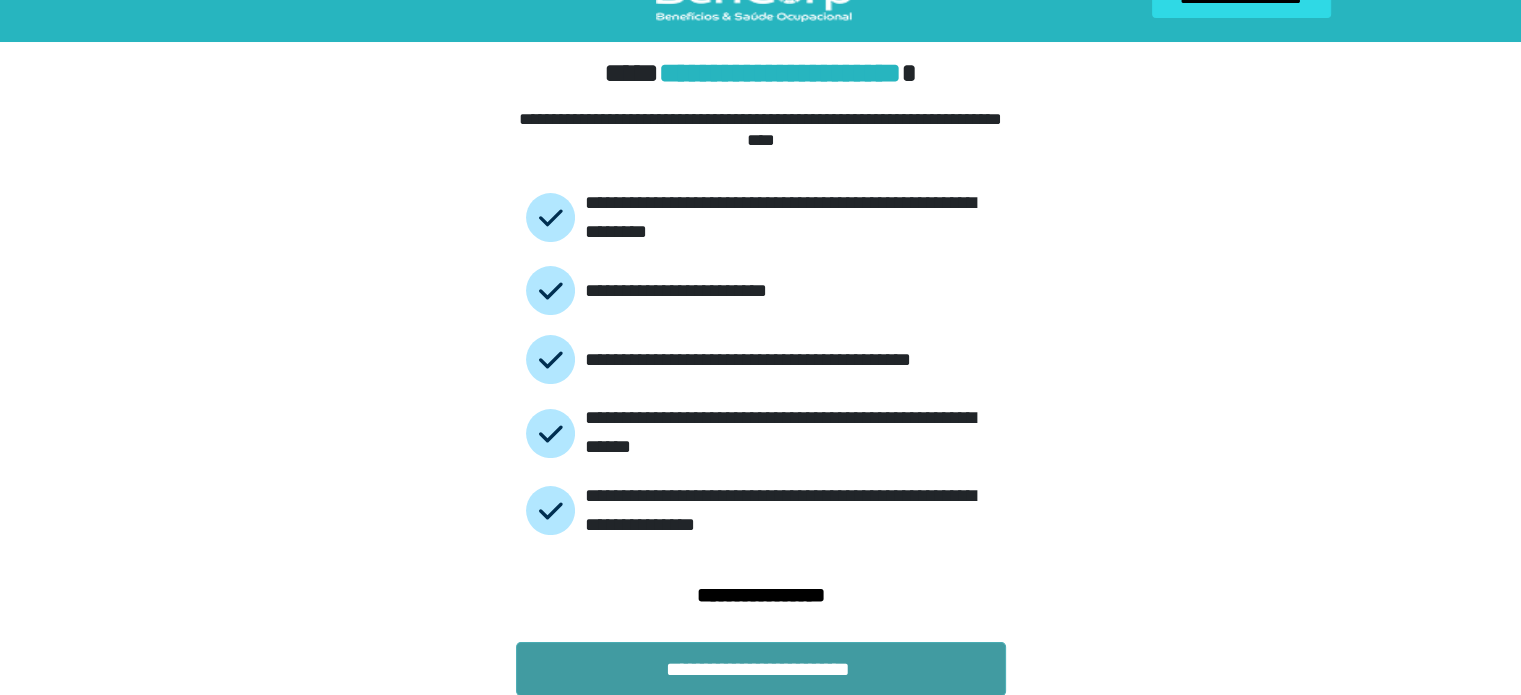 click on "**********" at bounding box center (761, 669) 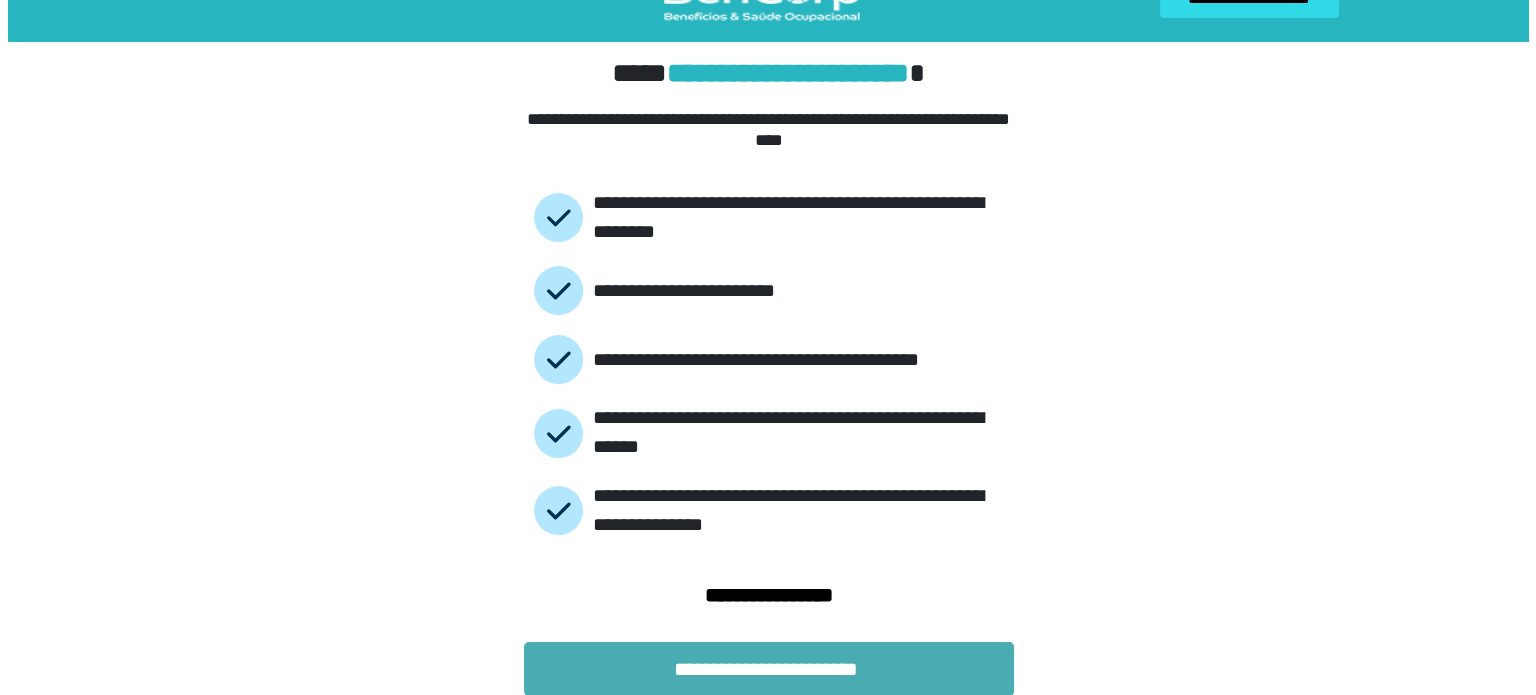 scroll, scrollTop: 0, scrollLeft: 0, axis: both 